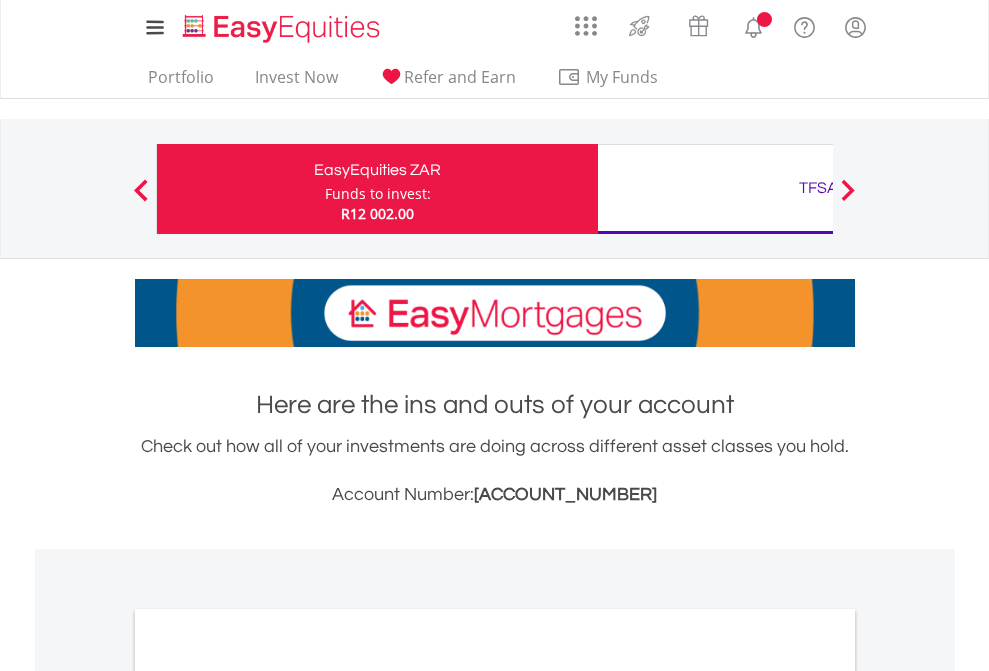 scroll, scrollTop: 0, scrollLeft: 0, axis: both 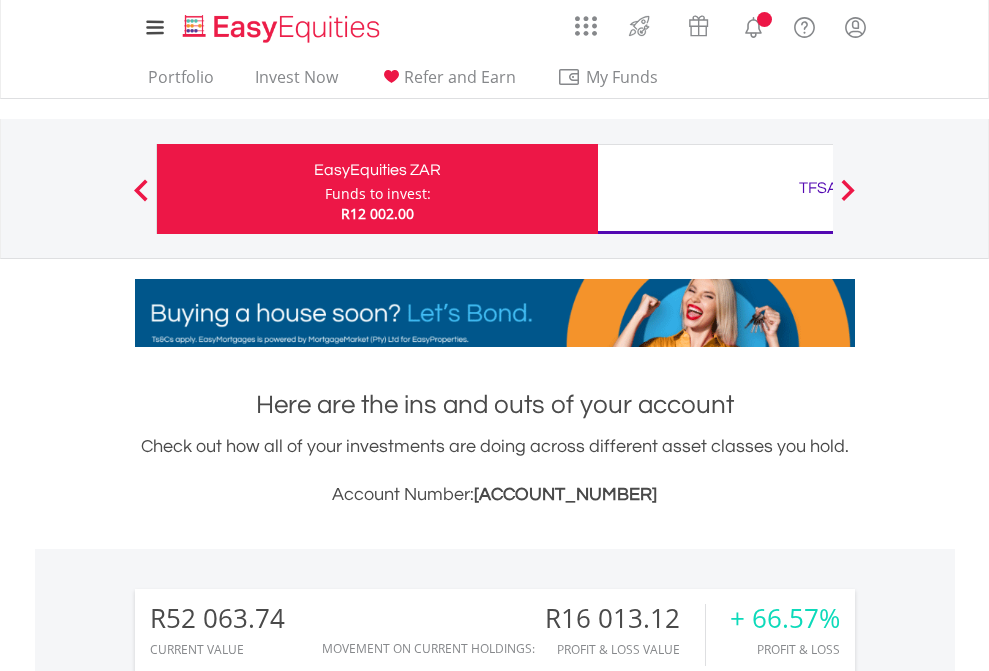 click on "Funds to invest:" at bounding box center [378, 194] 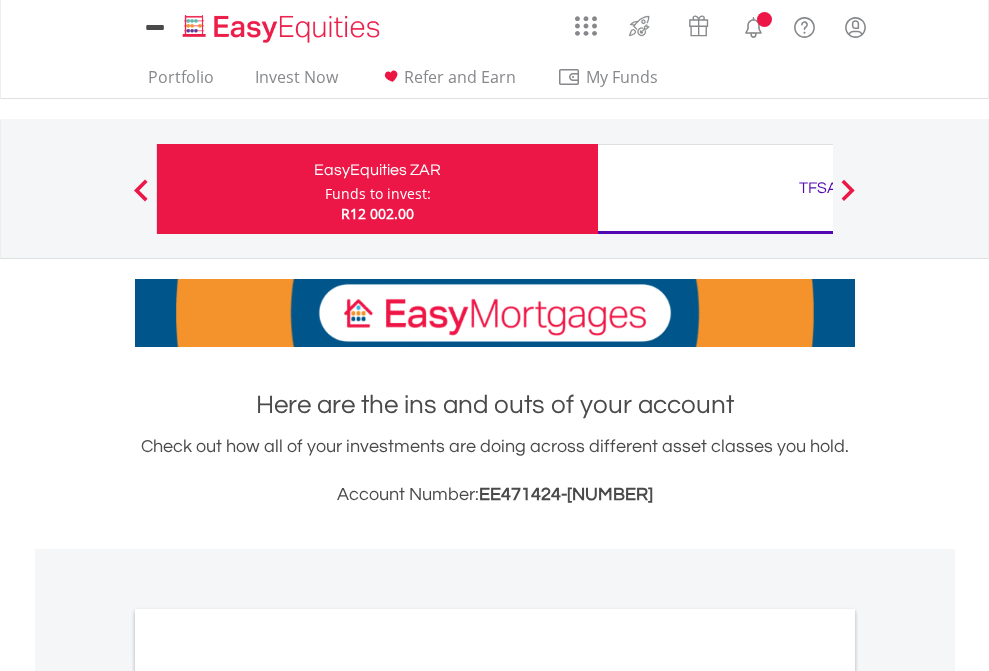 scroll, scrollTop: 0, scrollLeft: 0, axis: both 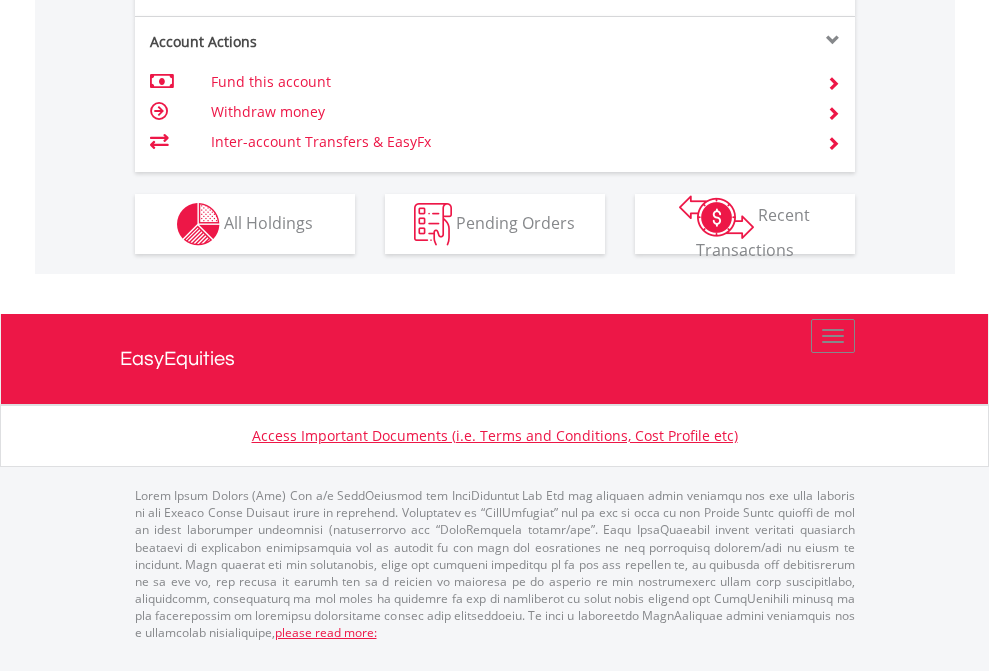 click on "Investment types" at bounding box center (706, -337) 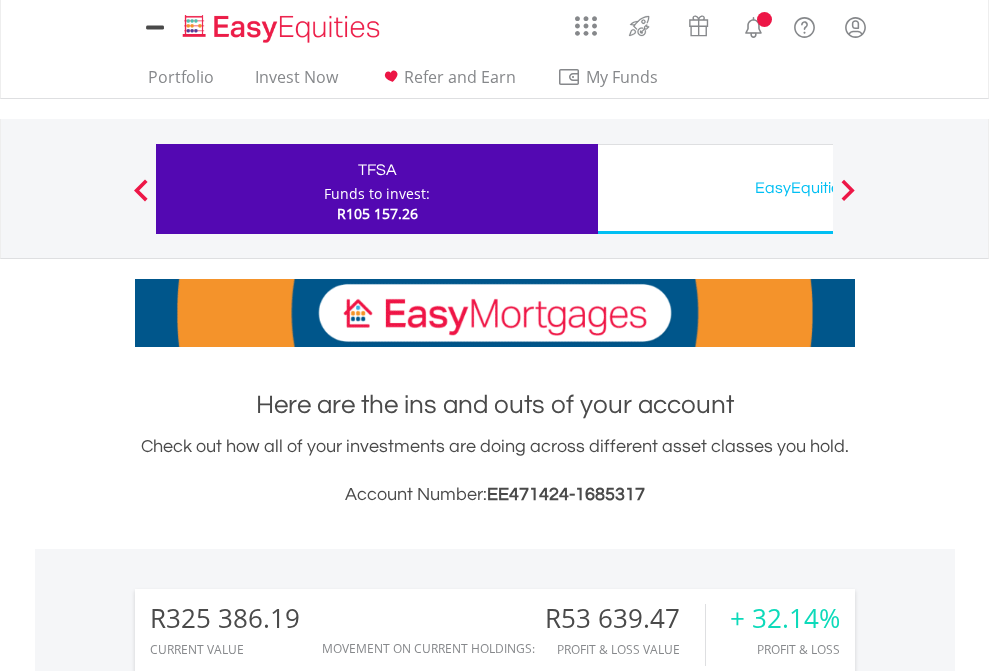 scroll, scrollTop: 0, scrollLeft: 0, axis: both 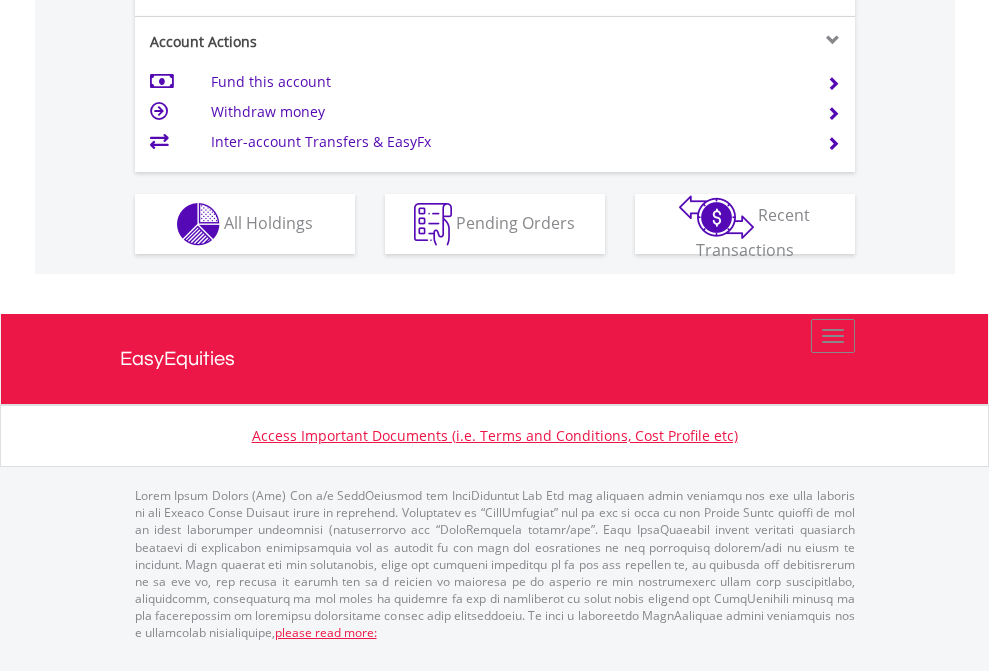 click on "Investment types" at bounding box center (706, -337) 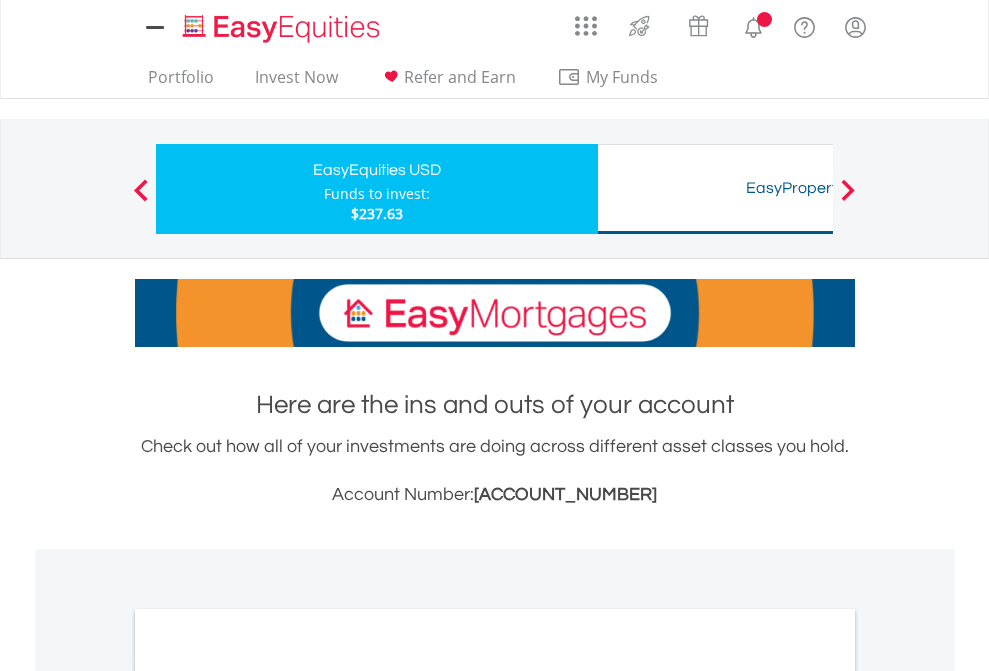 scroll, scrollTop: 0, scrollLeft: 0, axis: both 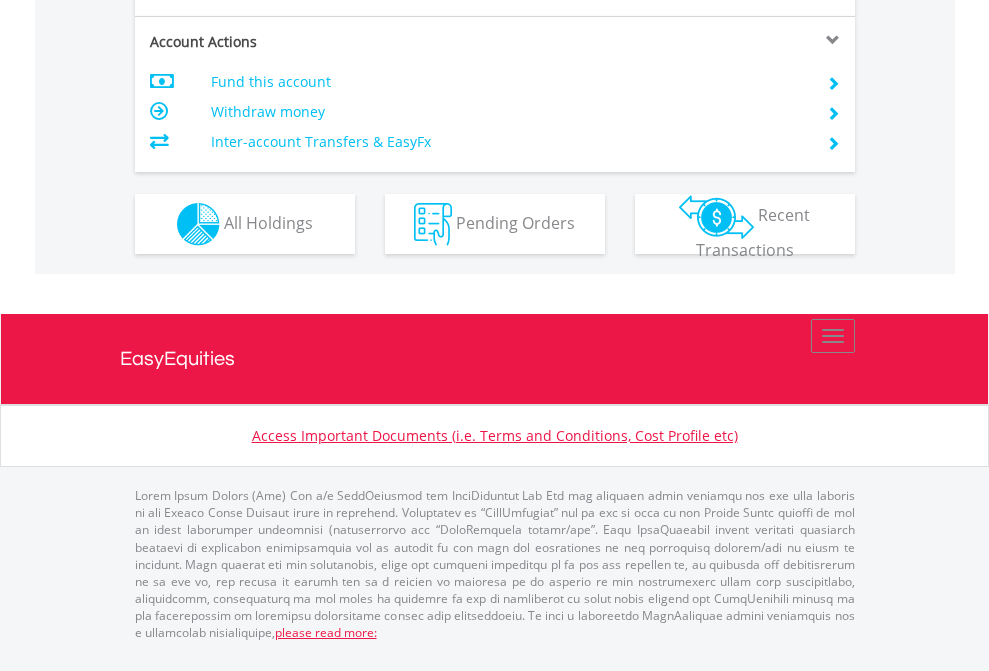 click on "Investment types" at bounding box center (706, -337) 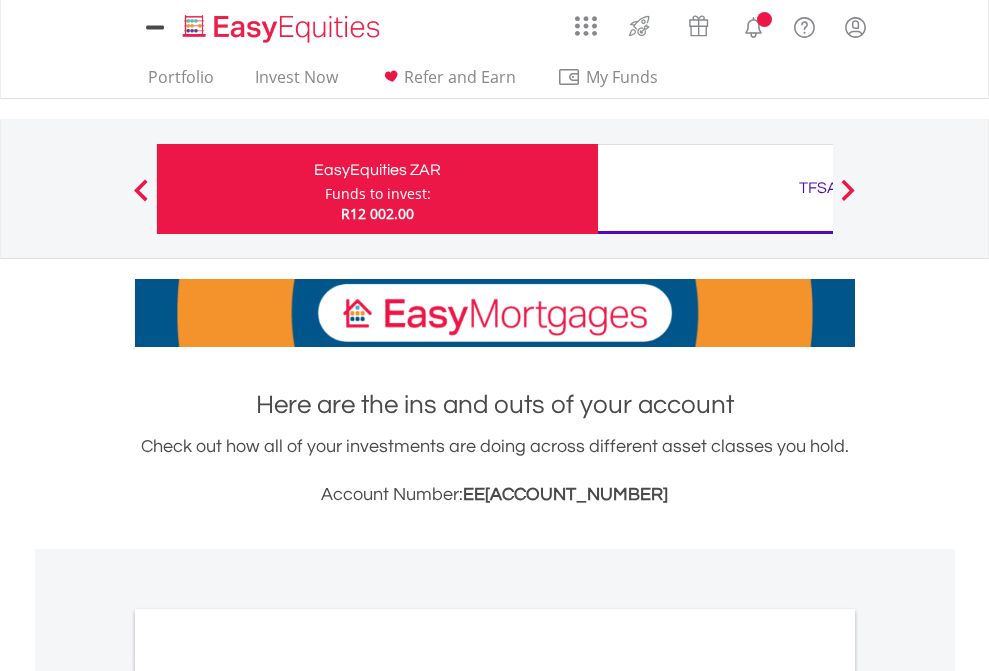 scroll, scrollTop: 0, scrollLeft: 0, axis: both 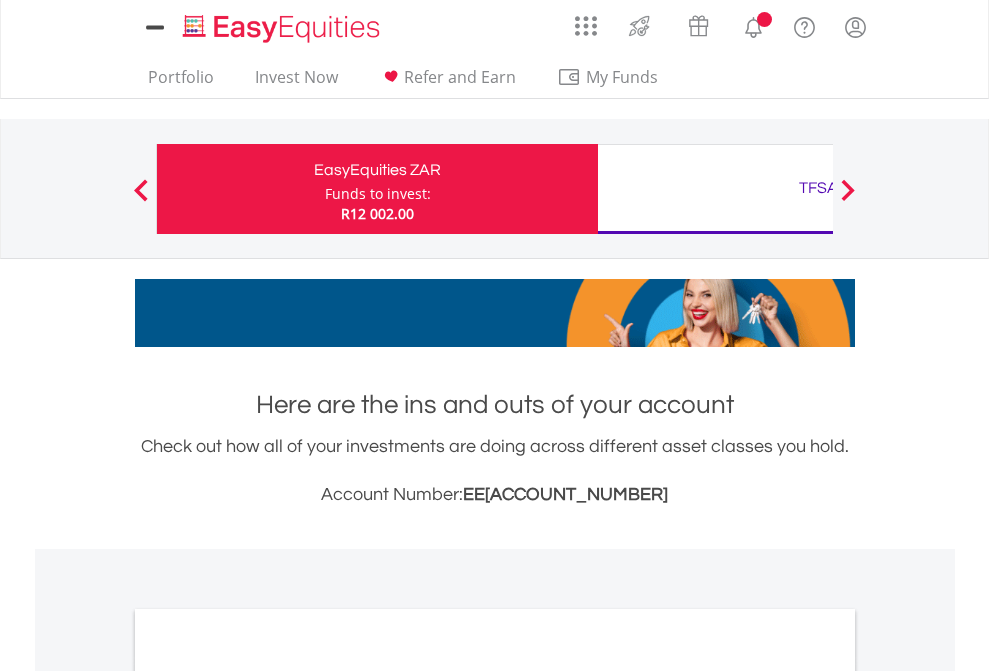 click on "All Holdings" at bounding box center [268, 1096] 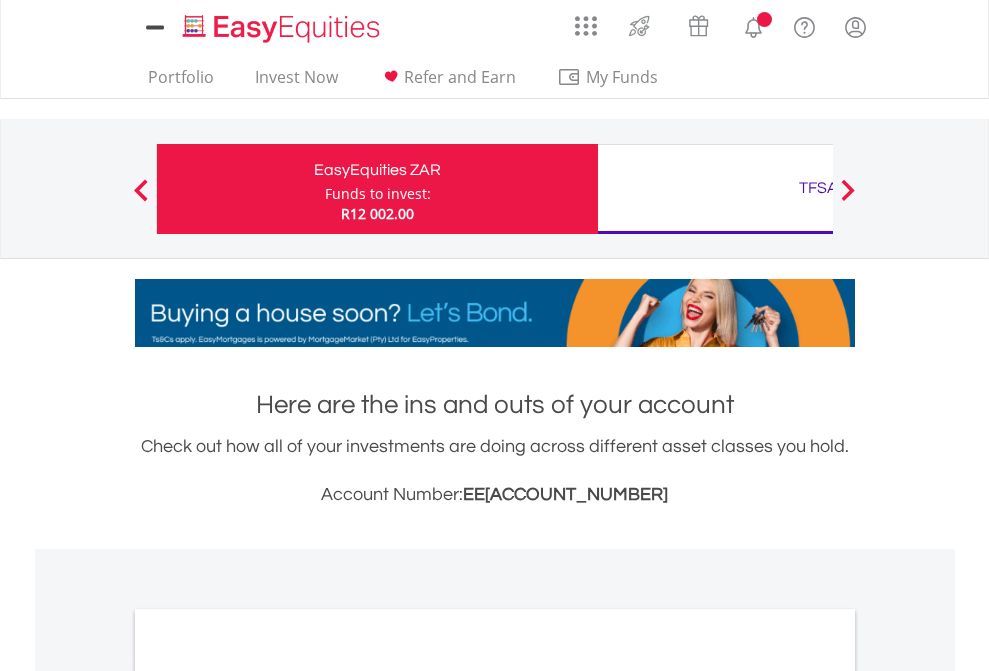 scroll, scrollTop: 1202, scrollLeft: 0, axis: vertical 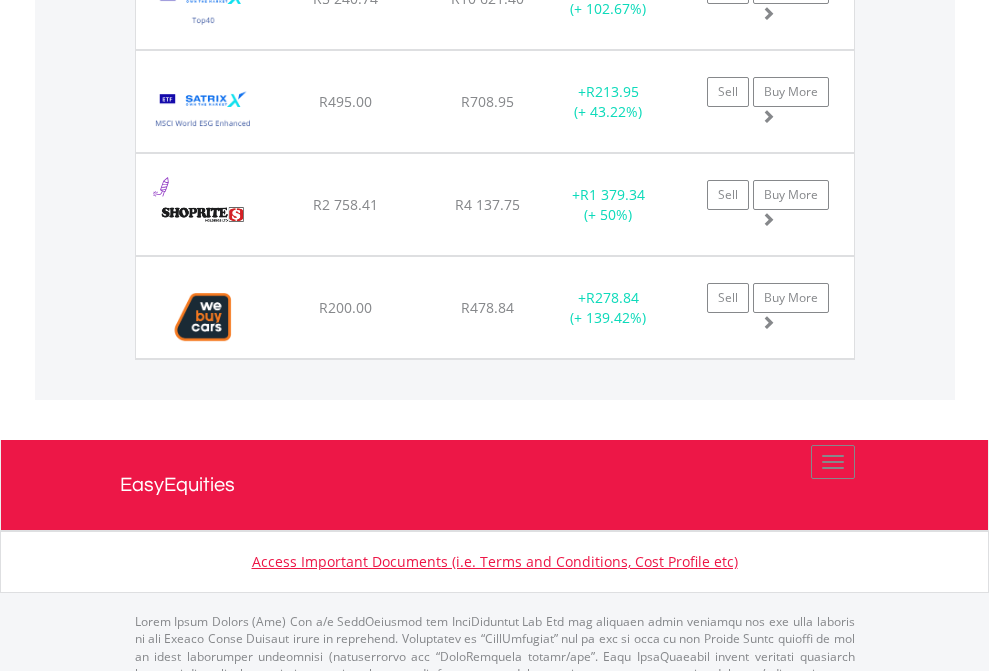 click on "TFSA" at bounding box center (818, -2076) 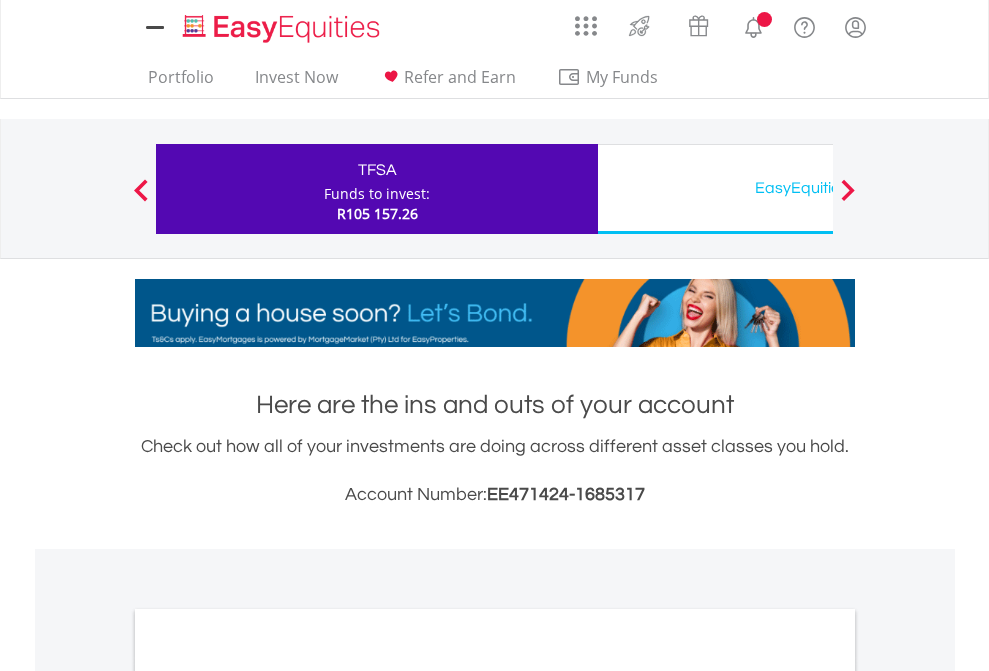 scroll, scrollTop: 0, scrollLeft: 0, axis: both 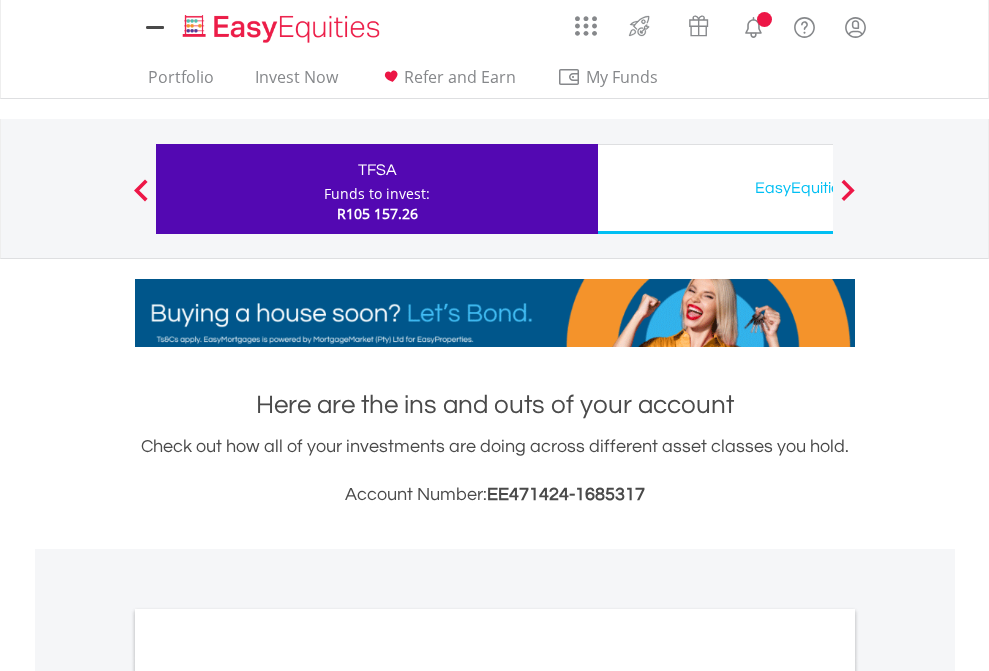 click on "All Holdings" at bounding box center (268, 1096) 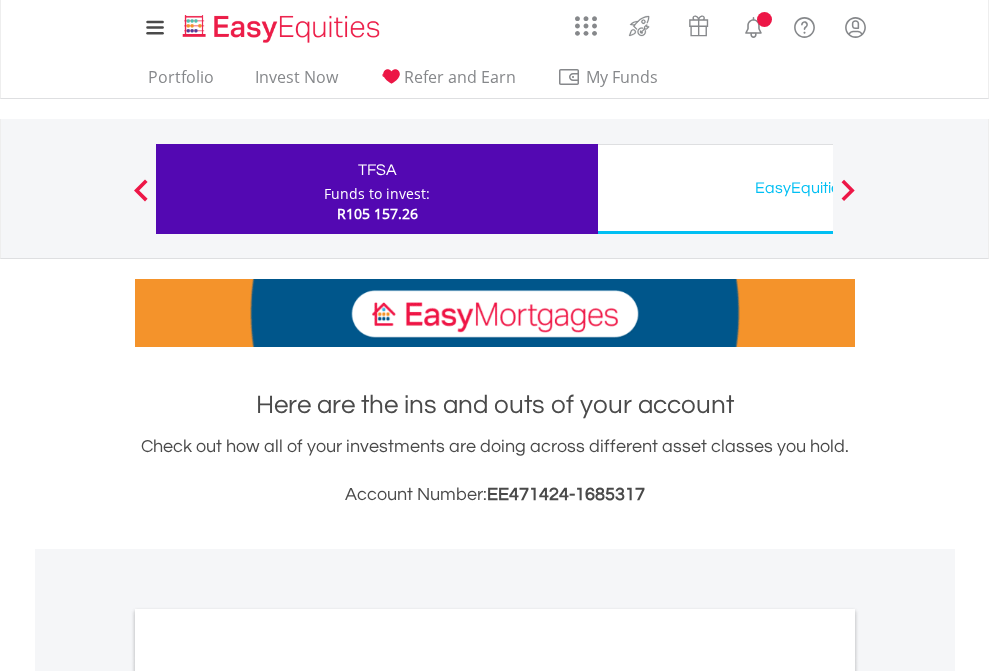 scroll, scrollTop: 1202, scrollLeft: 0, axis: vertical 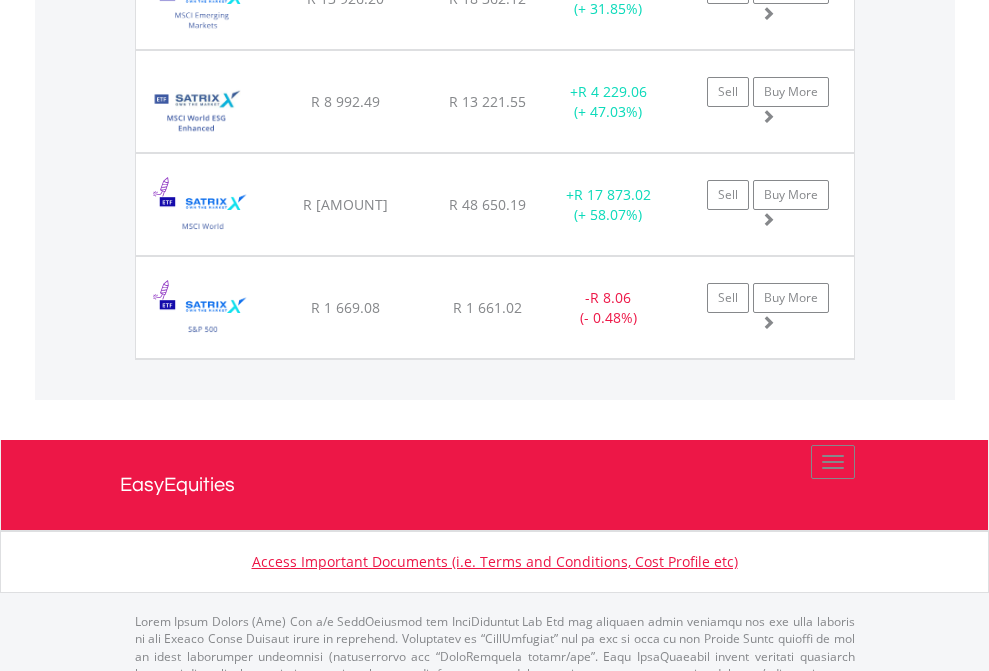 click on "EasyEquities USD" at bounding box center (818, -2036) 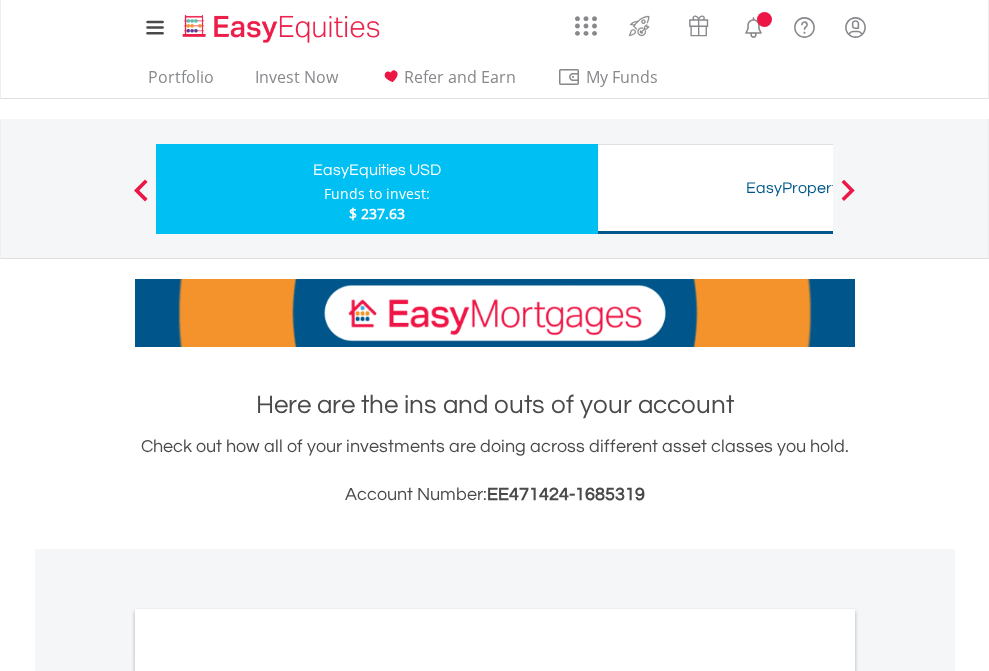 scroll, scrollTop: 0, scrollLeft: 0, axis: both 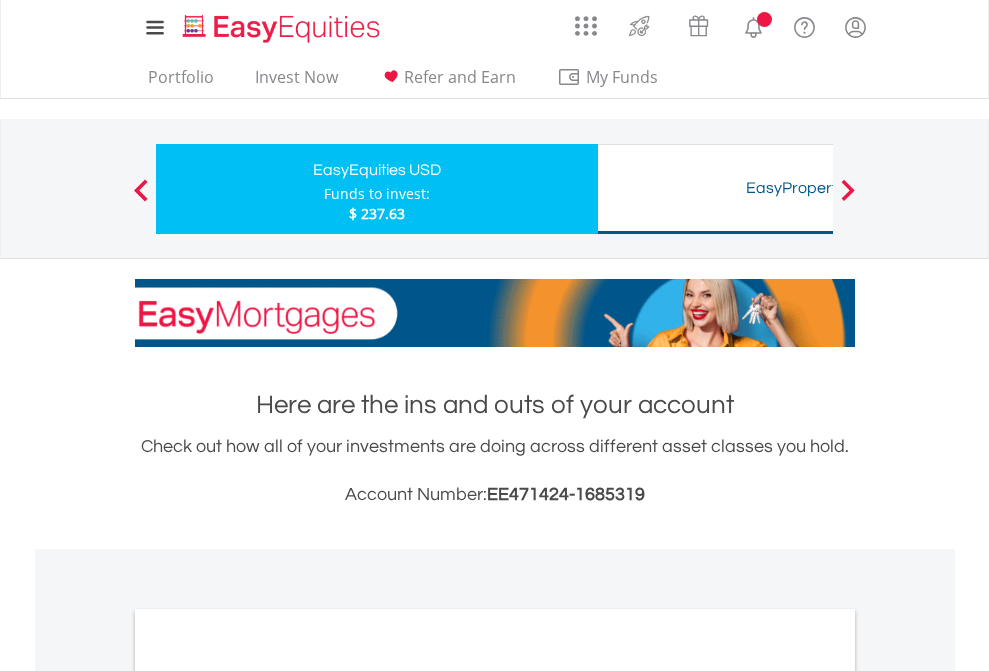 click on "All Holdings" at bounding box center [268, 1096] 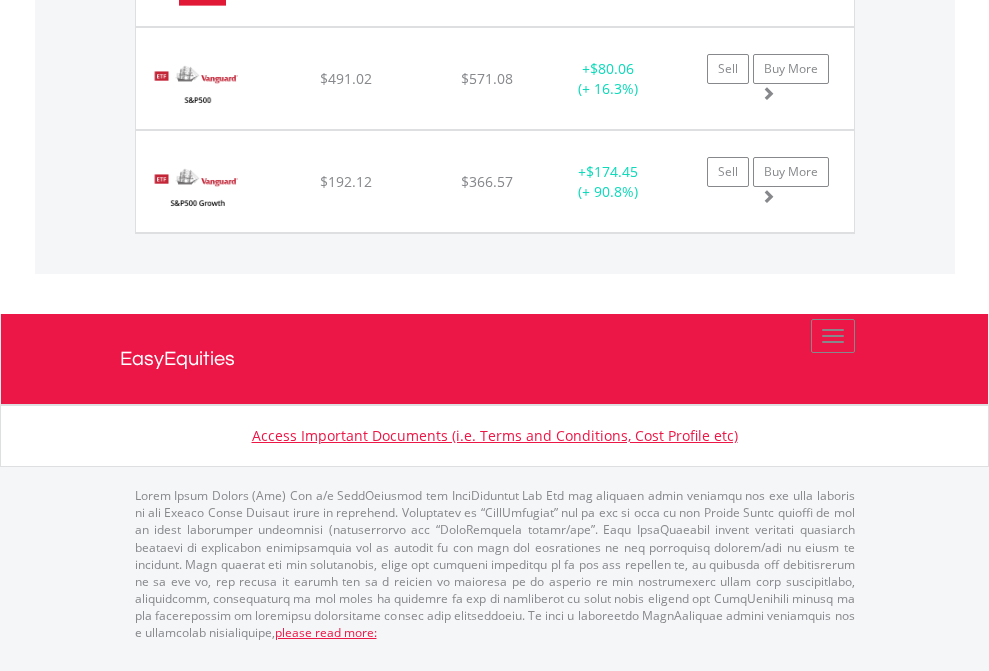 scroll, scrollTop: 2265, scrollLeft: 0, axis: vertical 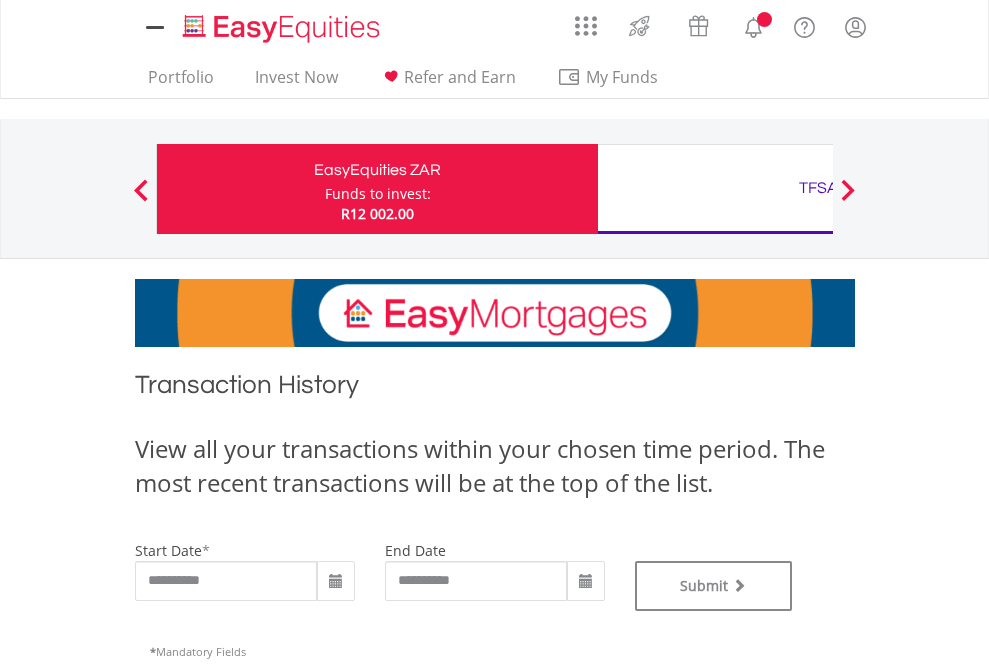 type on "**********" 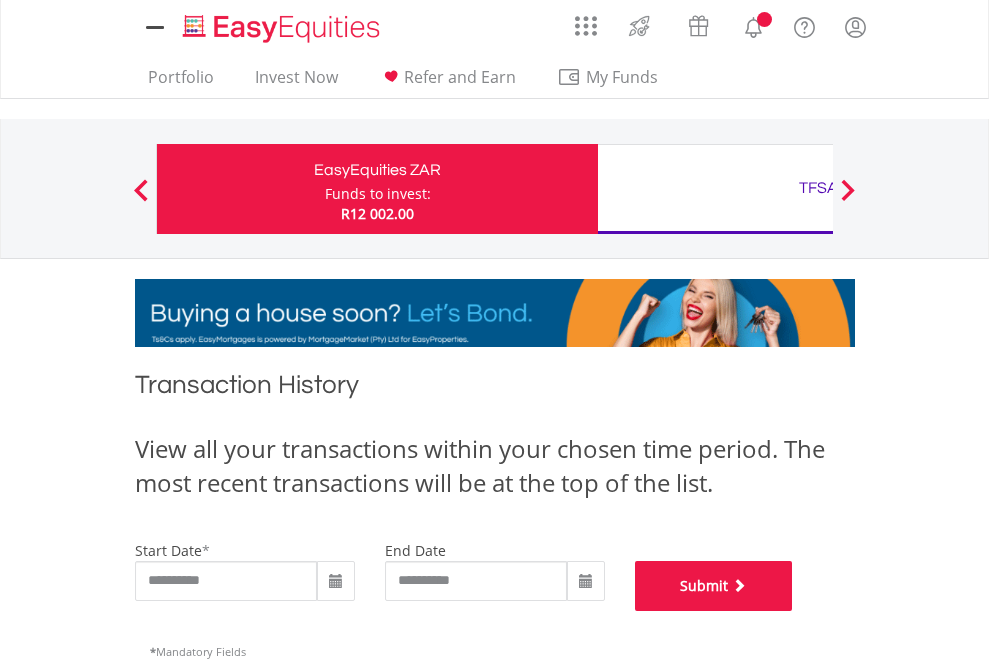 click on "Submit" at bounding box center [714, 586] 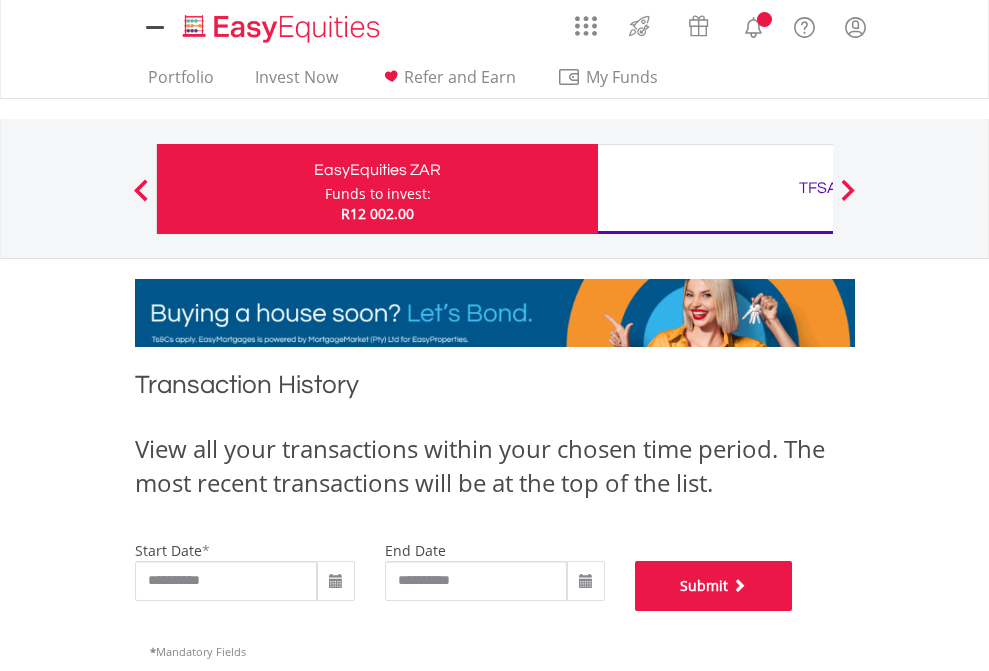 scroll, scrollTop: 811, scrollLeft: 0, axis: vertical 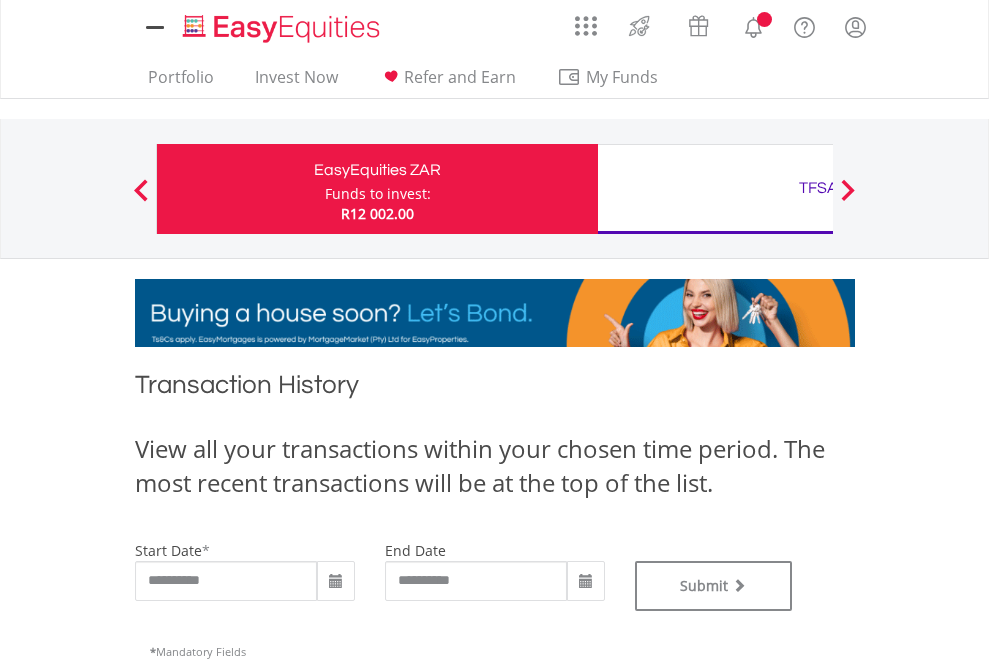 click on "TFSA" at bounding box center [818, 188] 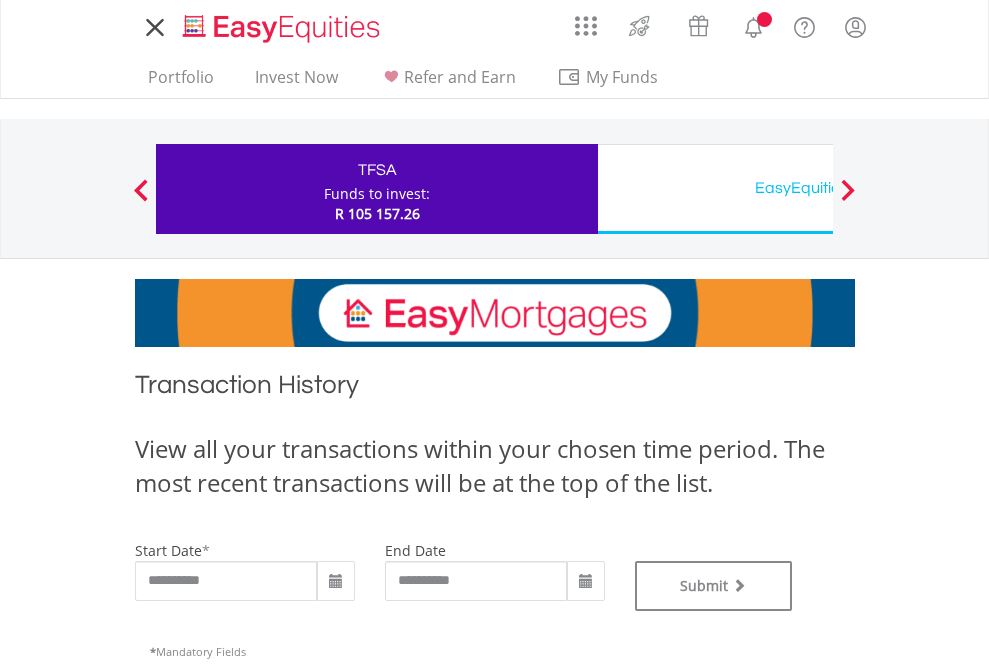 scroll, scrollTop: 0, scrollLeft: 0, axis: both 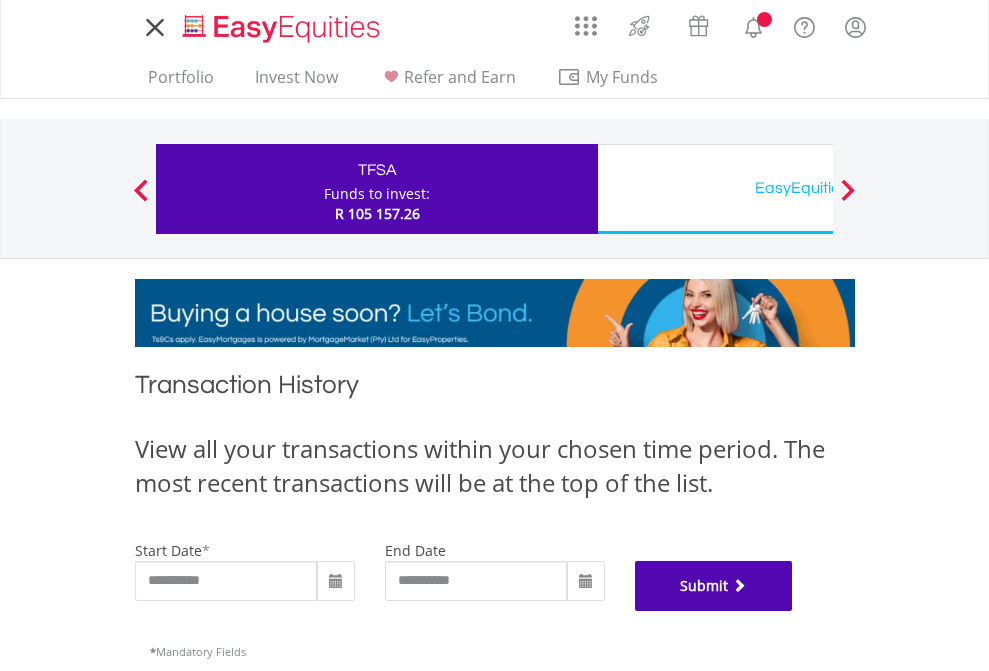 click on "Submit" at bounding box center (714, 586) 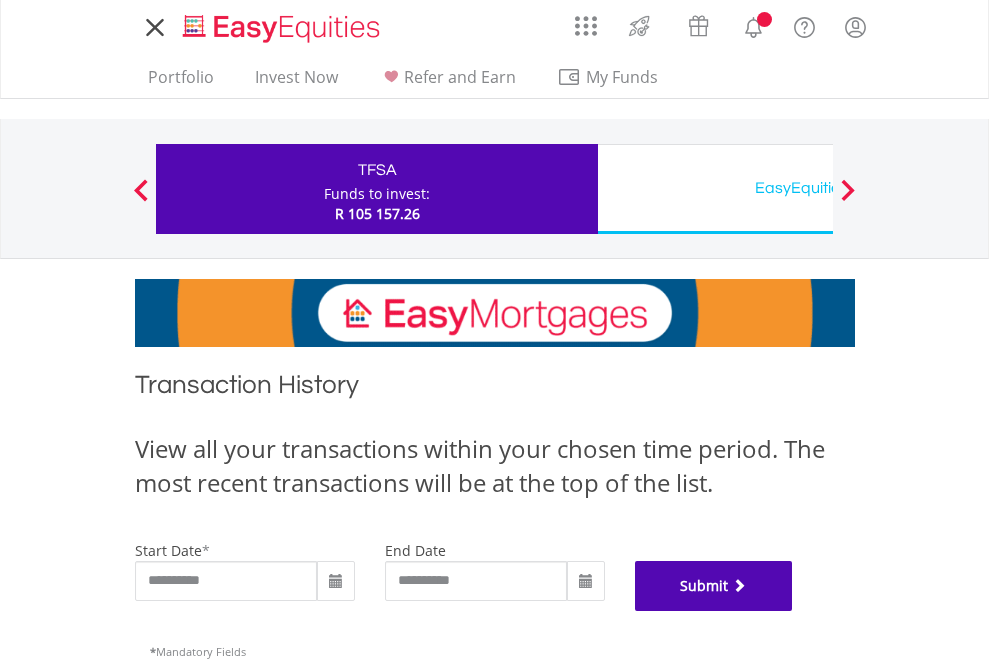 scroll, scrollTop: 811, scrollLeft: 0, axis: vertical 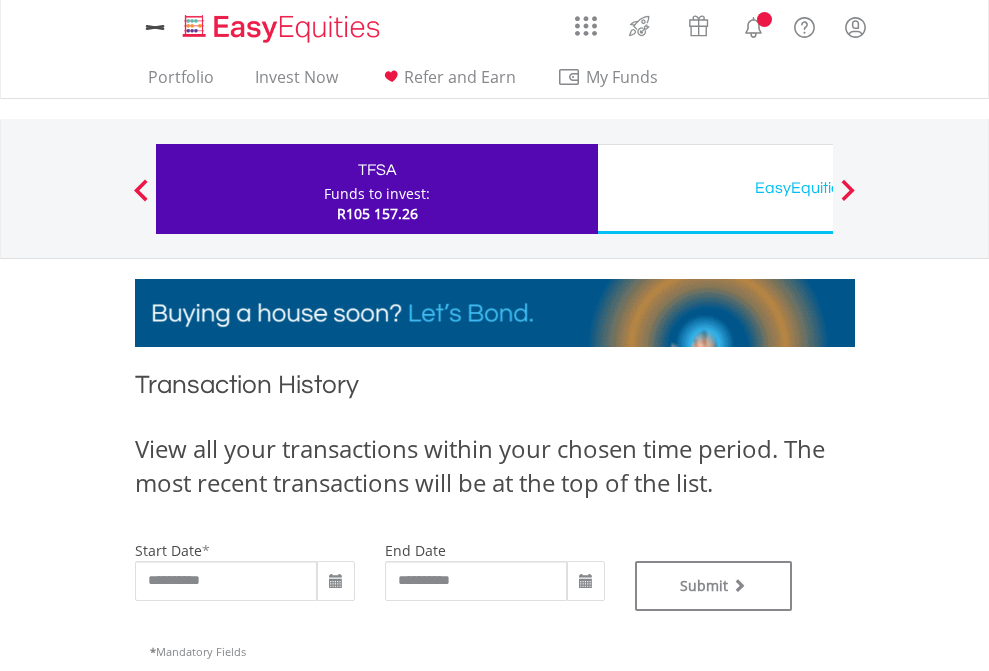 click on "EasyEquities USD" at bounding box center (818, 188) 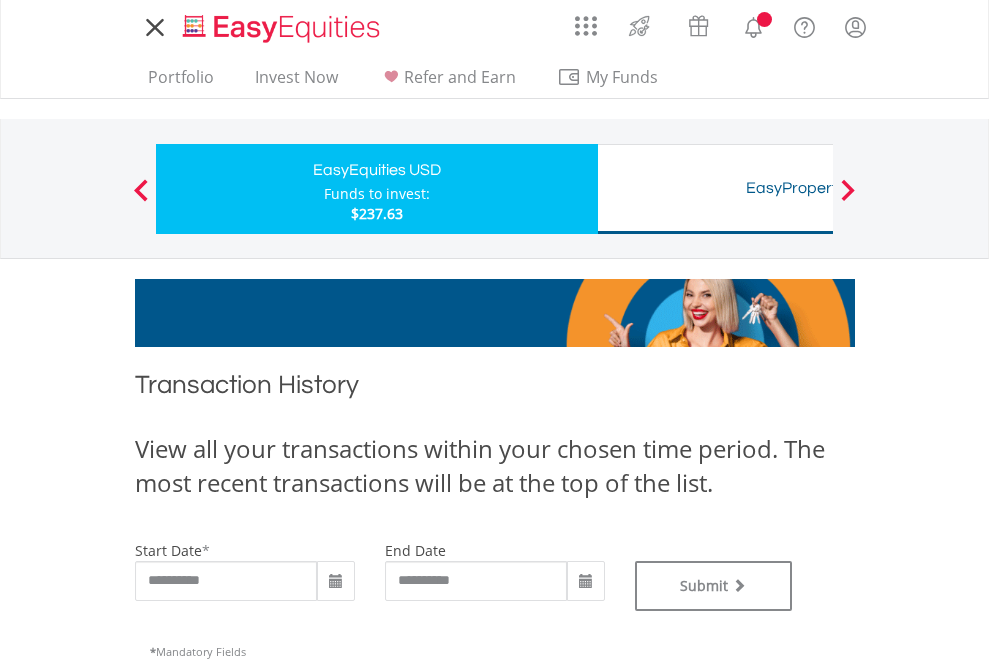 scroll, scrollTop: 0, scrollLeft: 0, axis: both 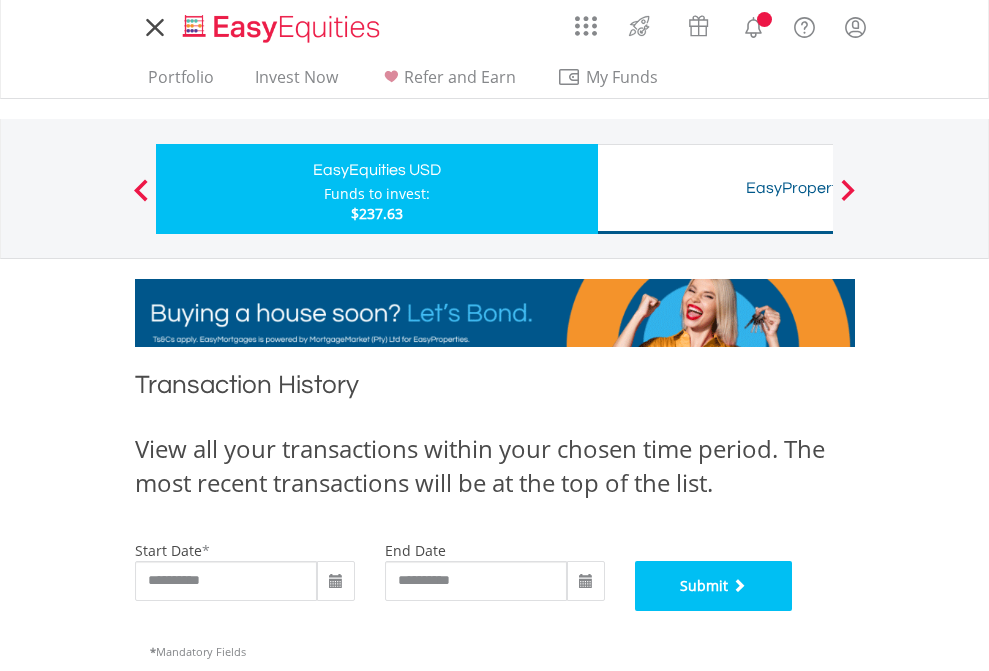 click on "Submit" at bounding box center [714, 586] 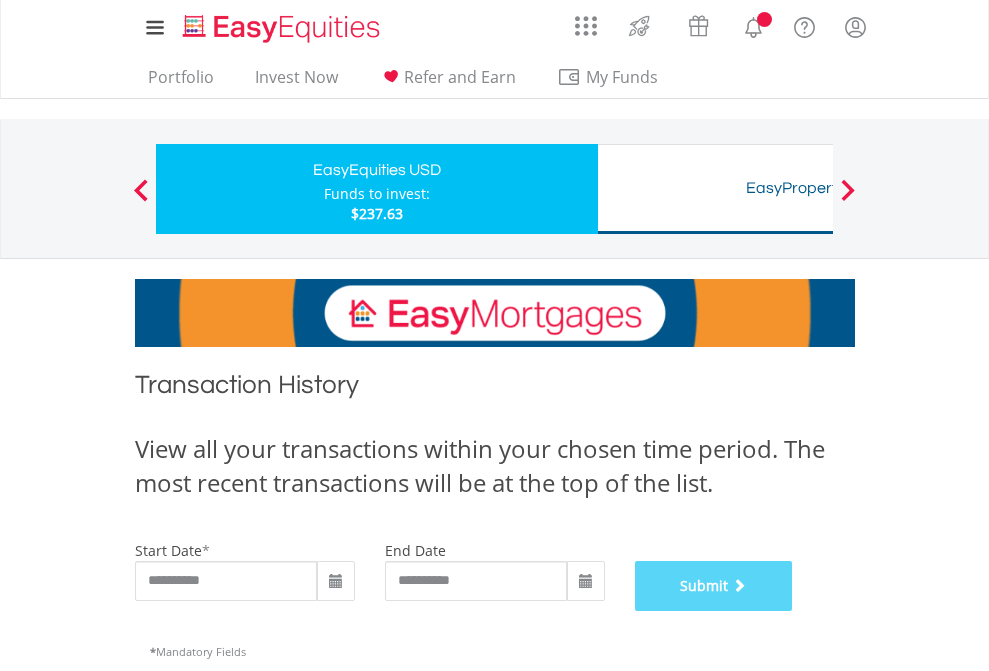 scroll, scrollTop: 811, scrollLeft: 0, axis: vertical 